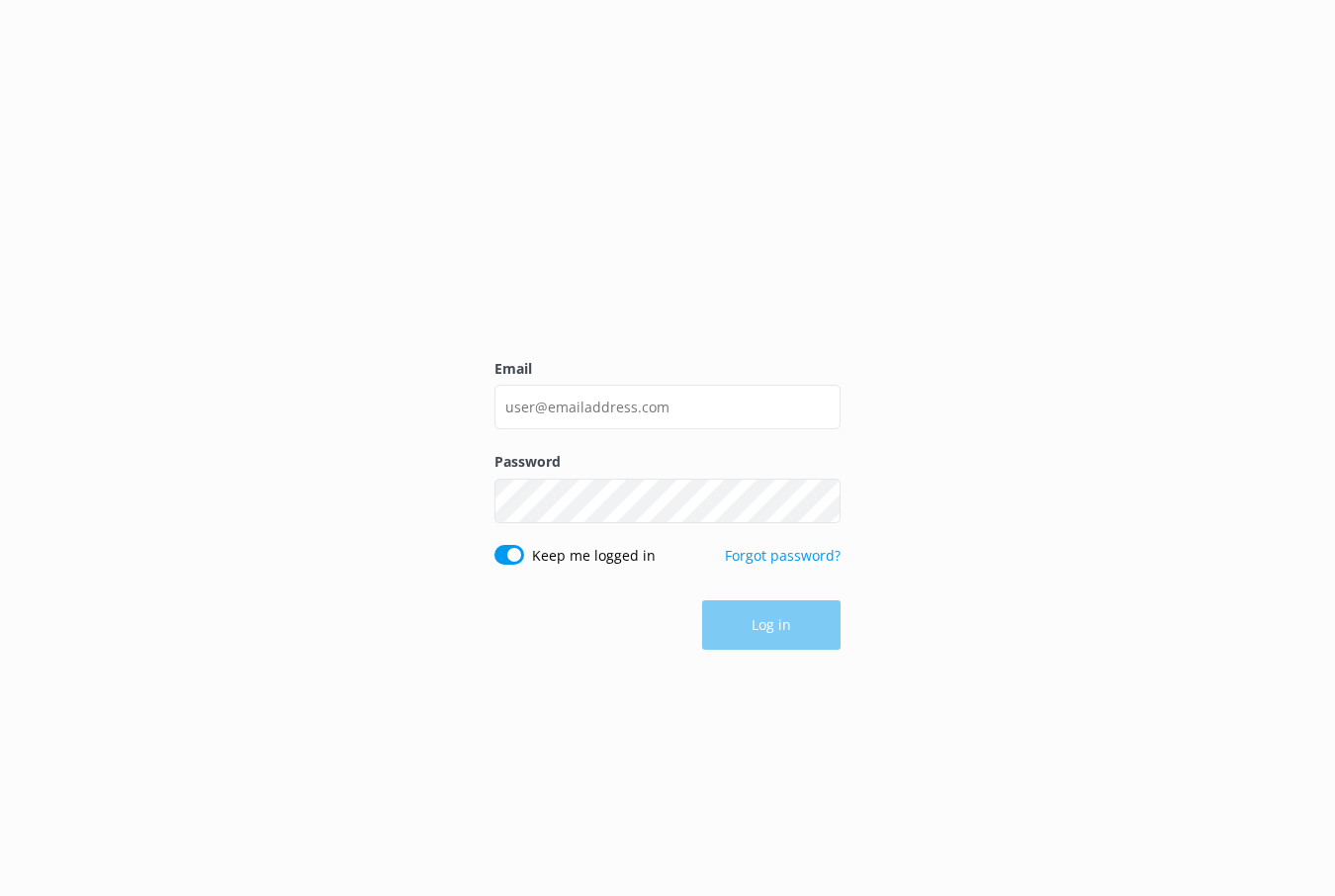 scroll, scrollTop: 0, scrollLeft: 0, axis: both 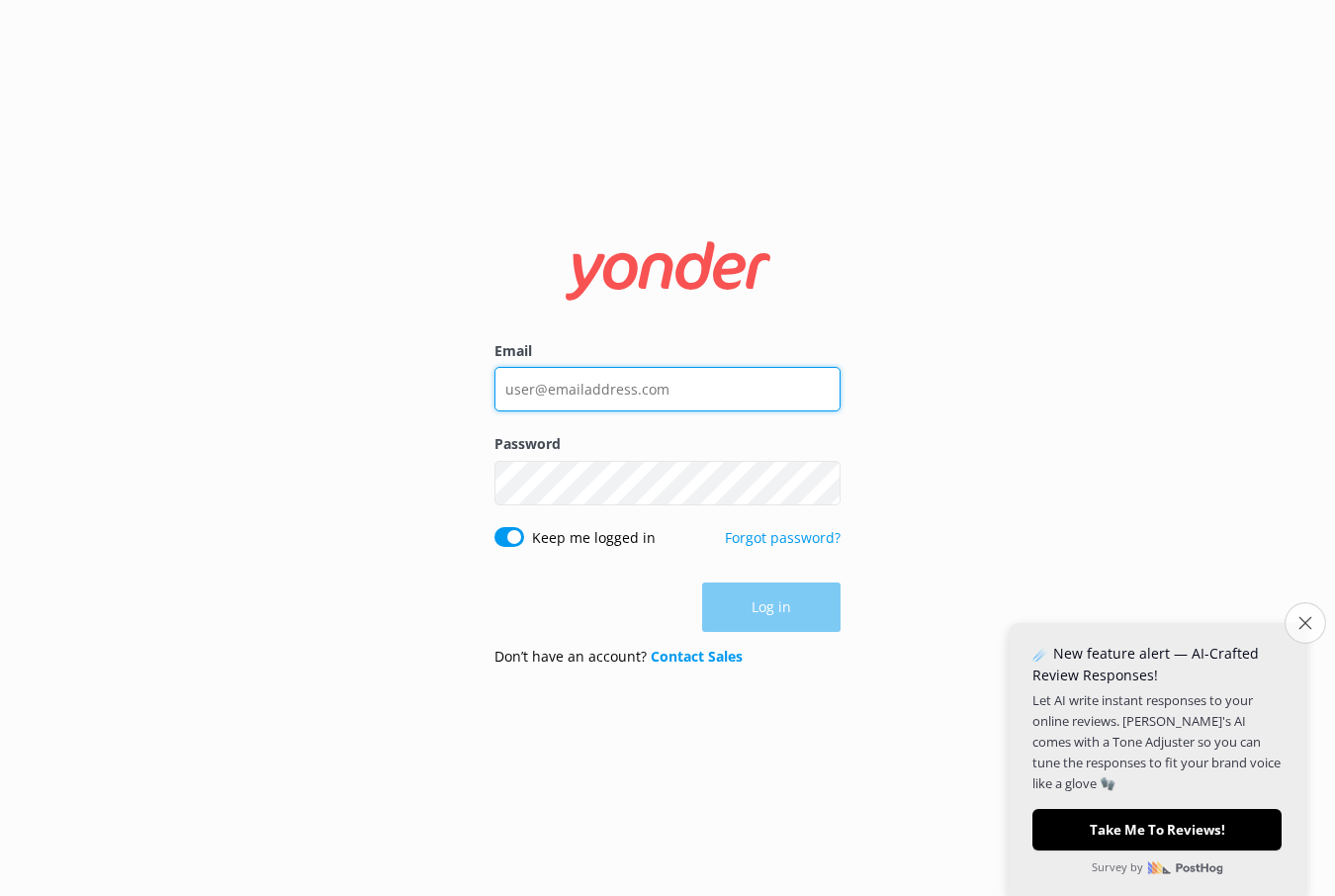 type on "[EMAIL_ADDRESS][DOMAIN_NAME]" 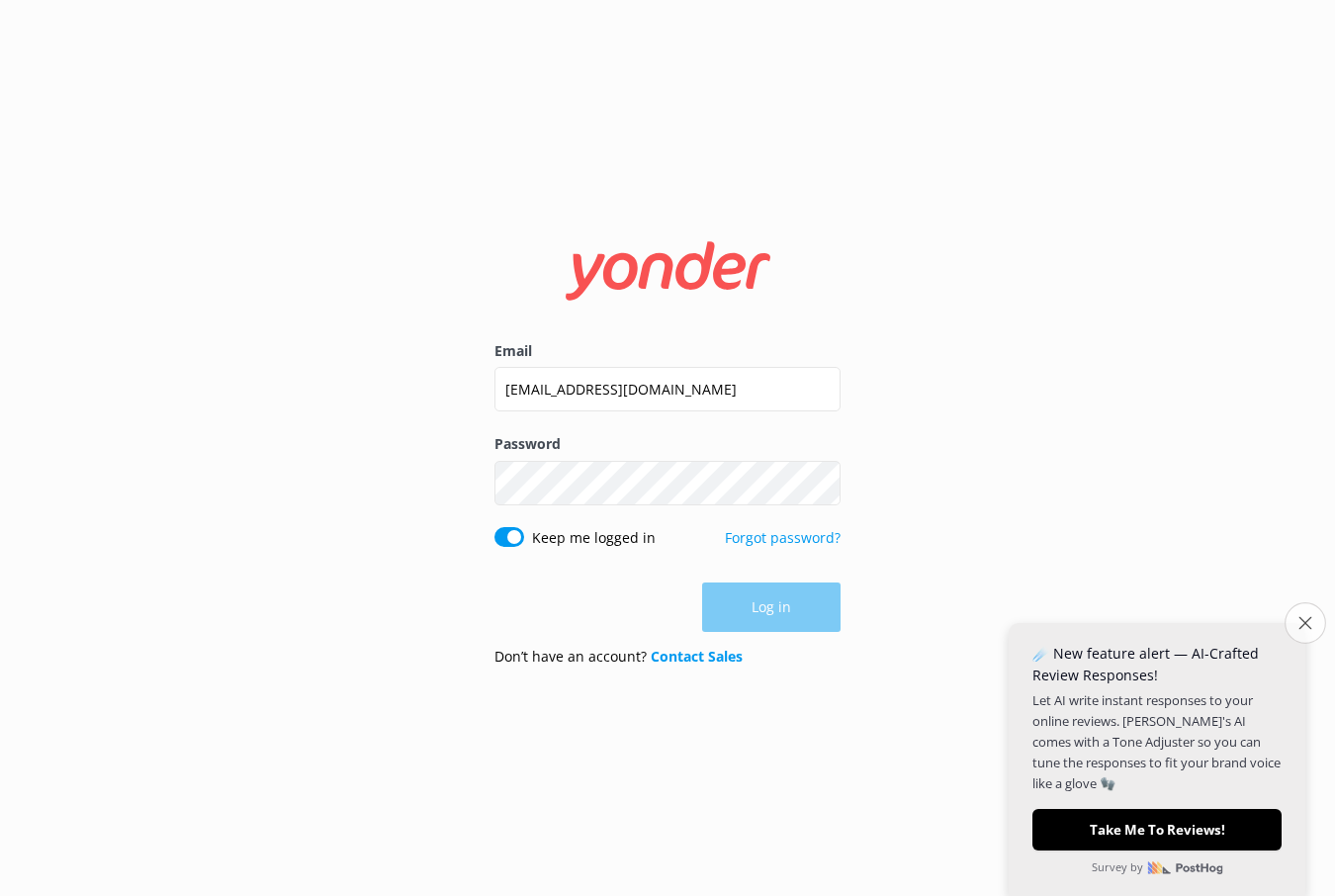 click on "Close survey" at bounding box center [1305, 623] 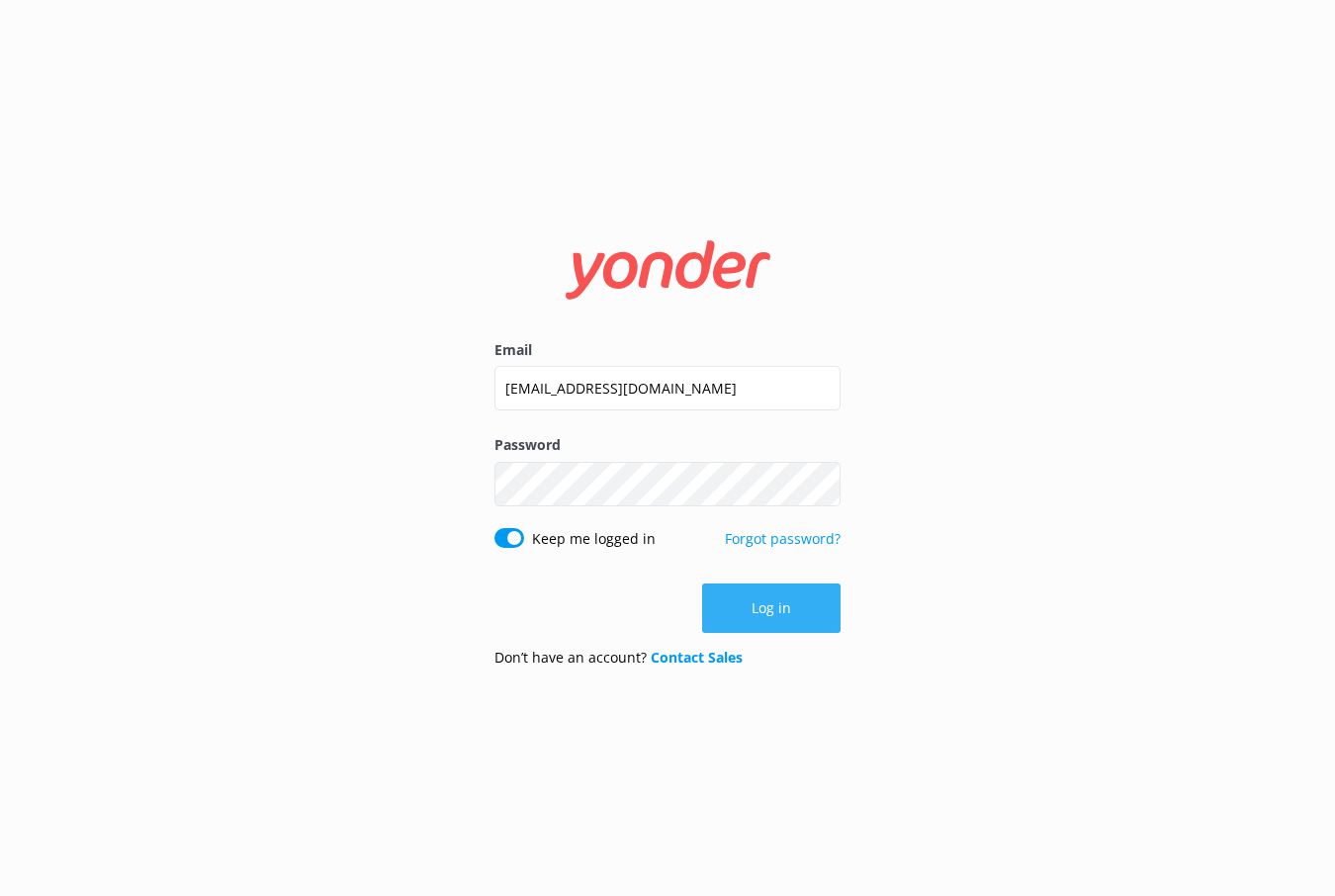 click on "Log in" at bounding box center (771, 608) 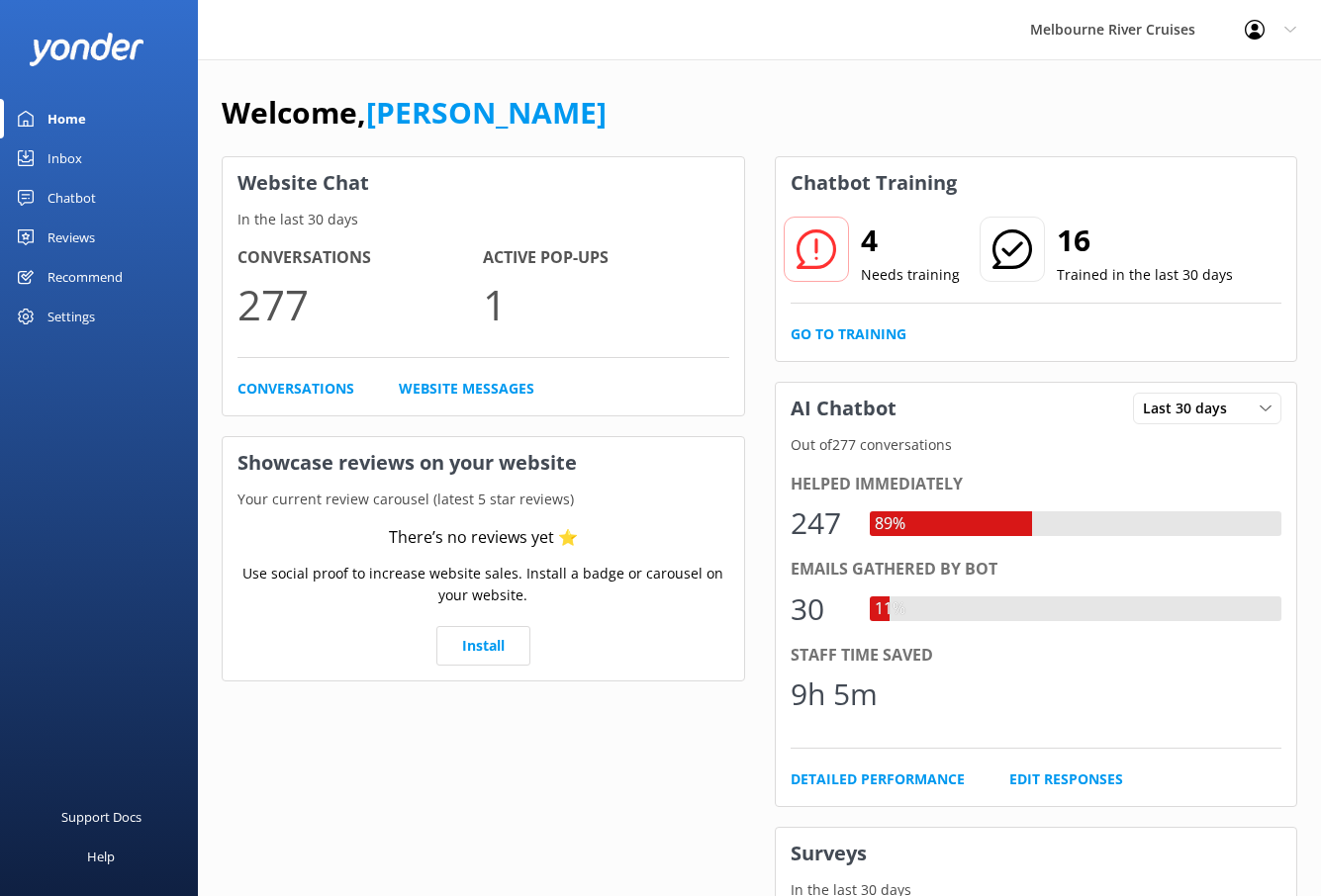 click 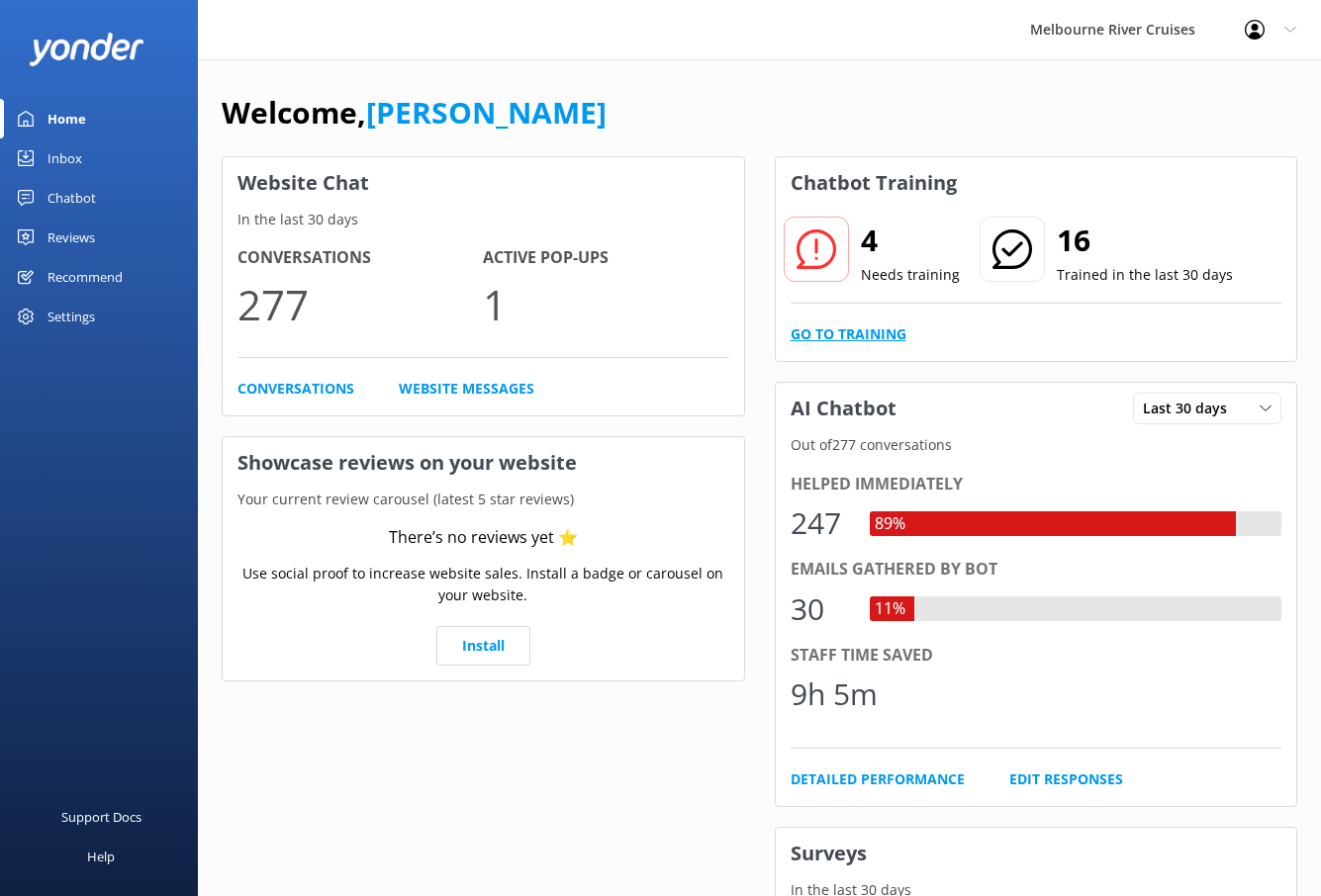 click on "Go to Training" at bounding box center (848, 334) 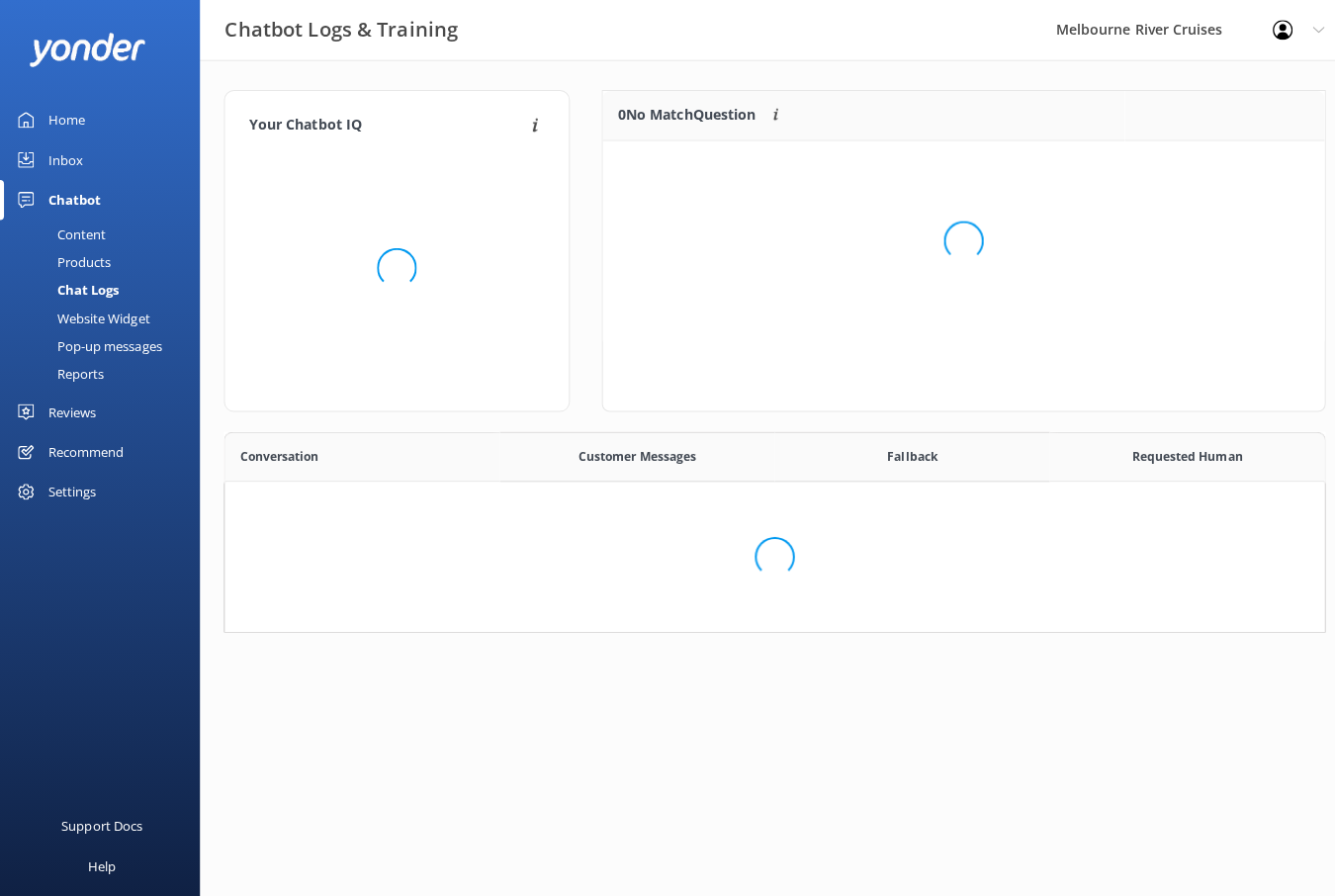 scroll, scrollTop: 16, scrollLeft: 16, axis: both 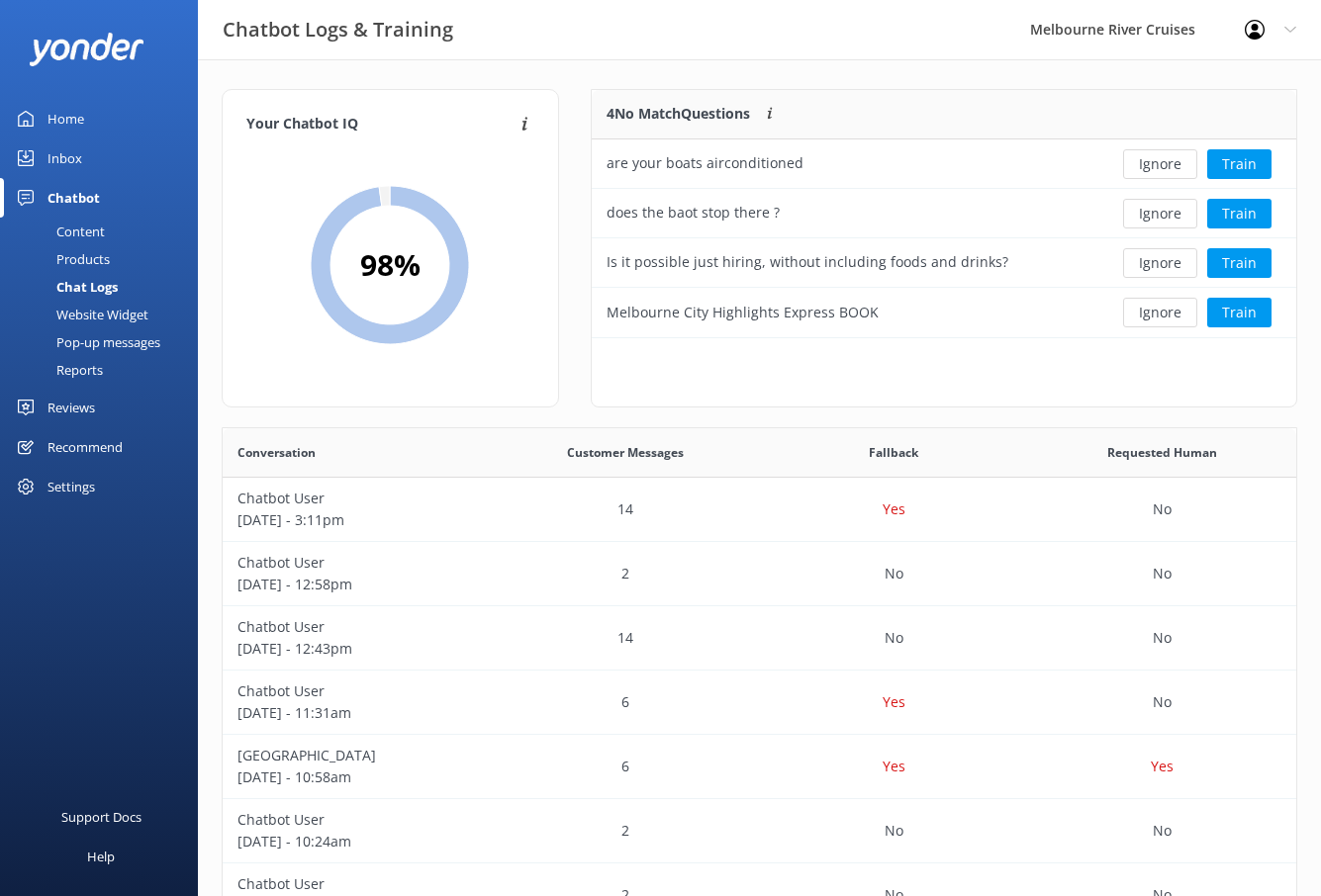 click on "Chatbot" at bounding box center (99, 198) 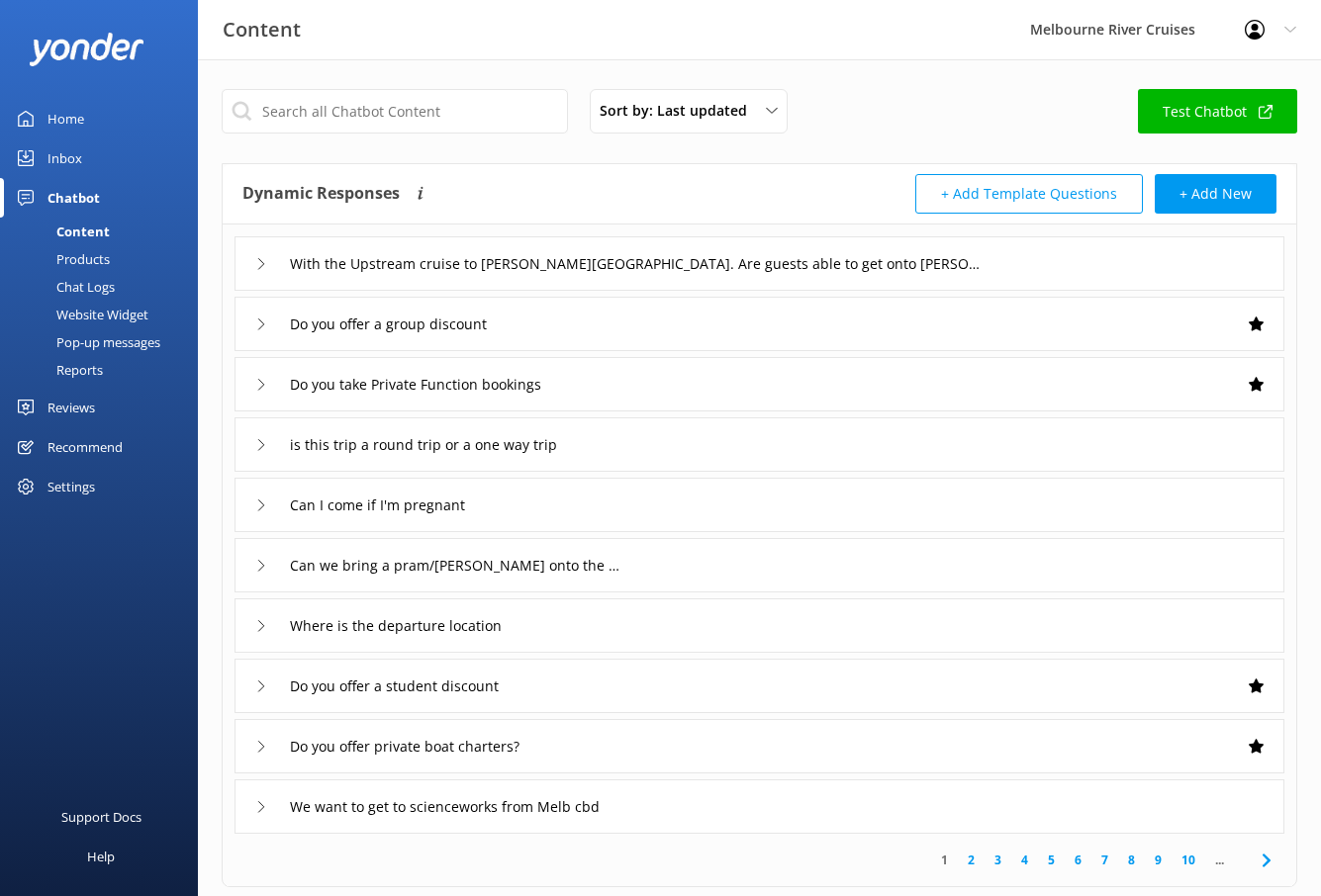 click on "Chatbot" at bounding box center [73, 198] 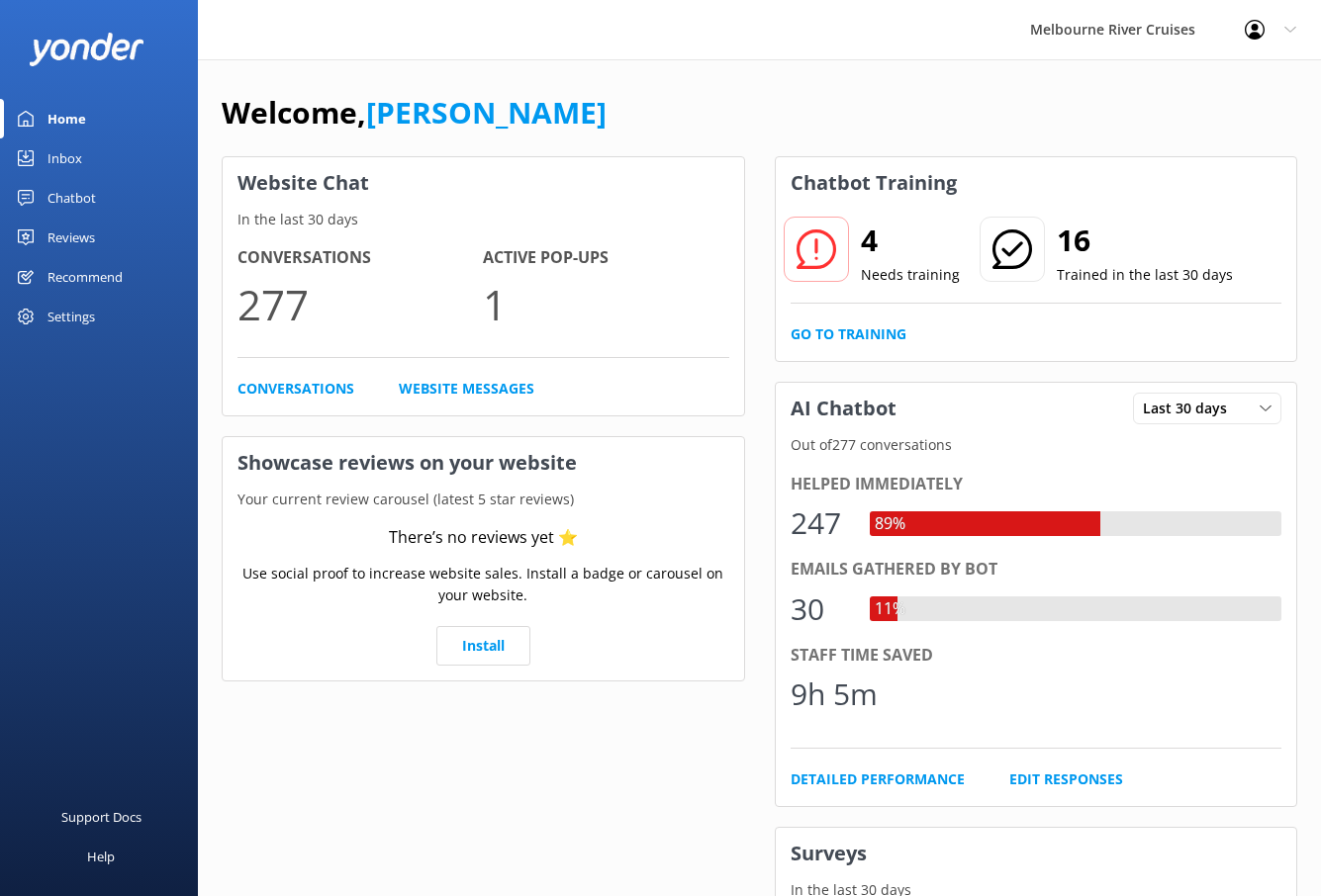 click on "Inbox" at bounding box center [64, 158] 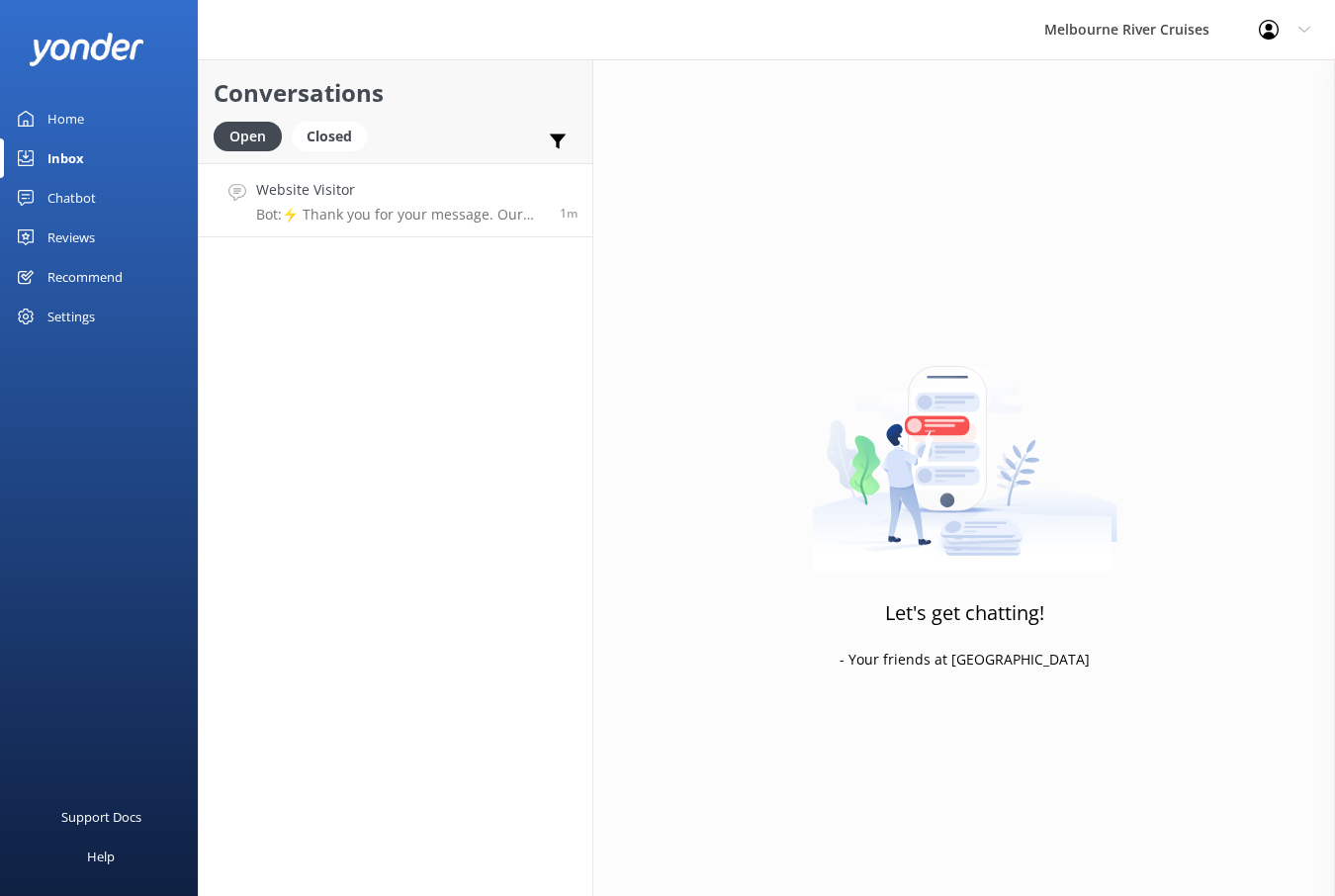 click on "Website Visitor" at bounding box center (400, 190) 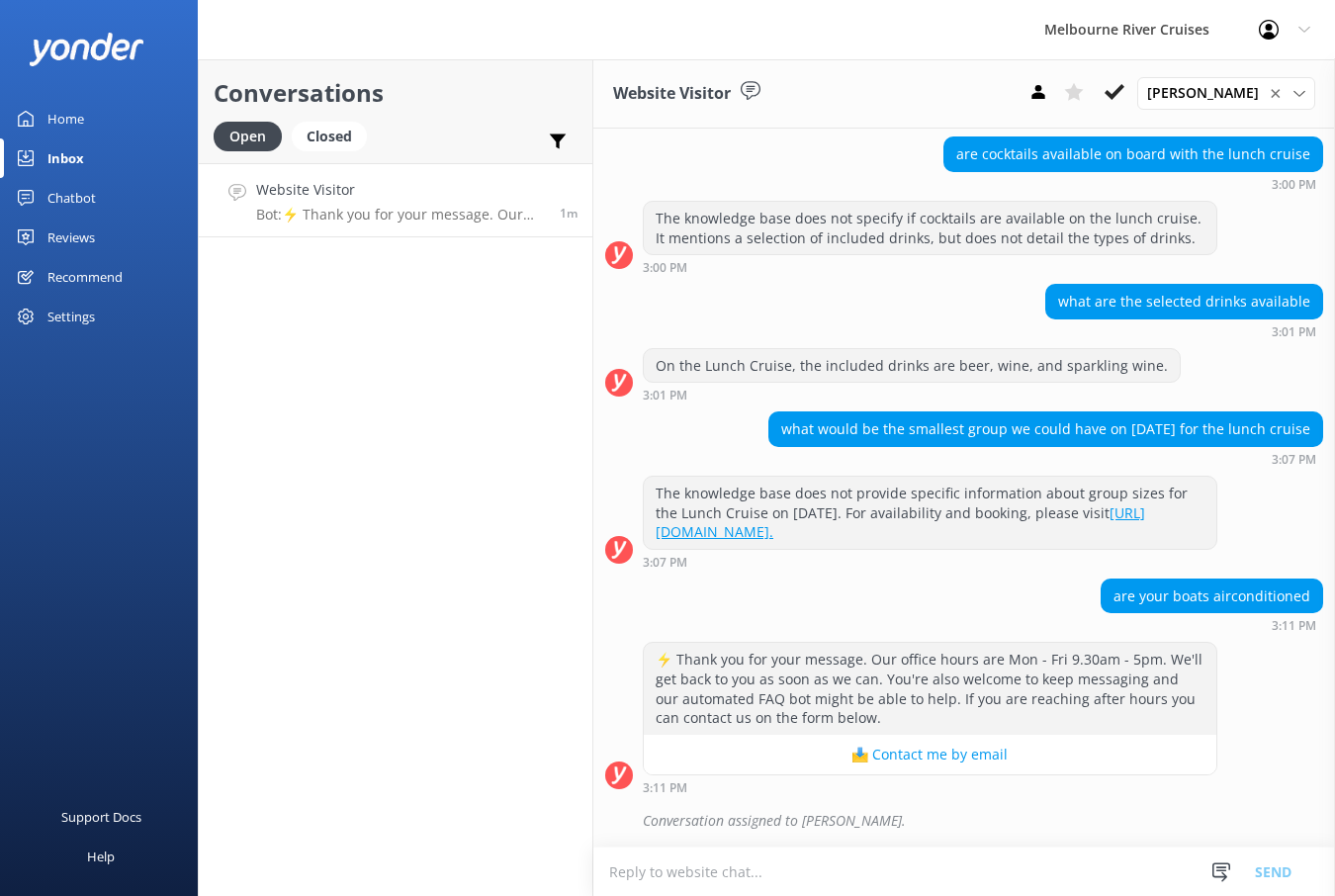 scroll, scrollTop: 996, scrollLeft: 0, axis: vertical 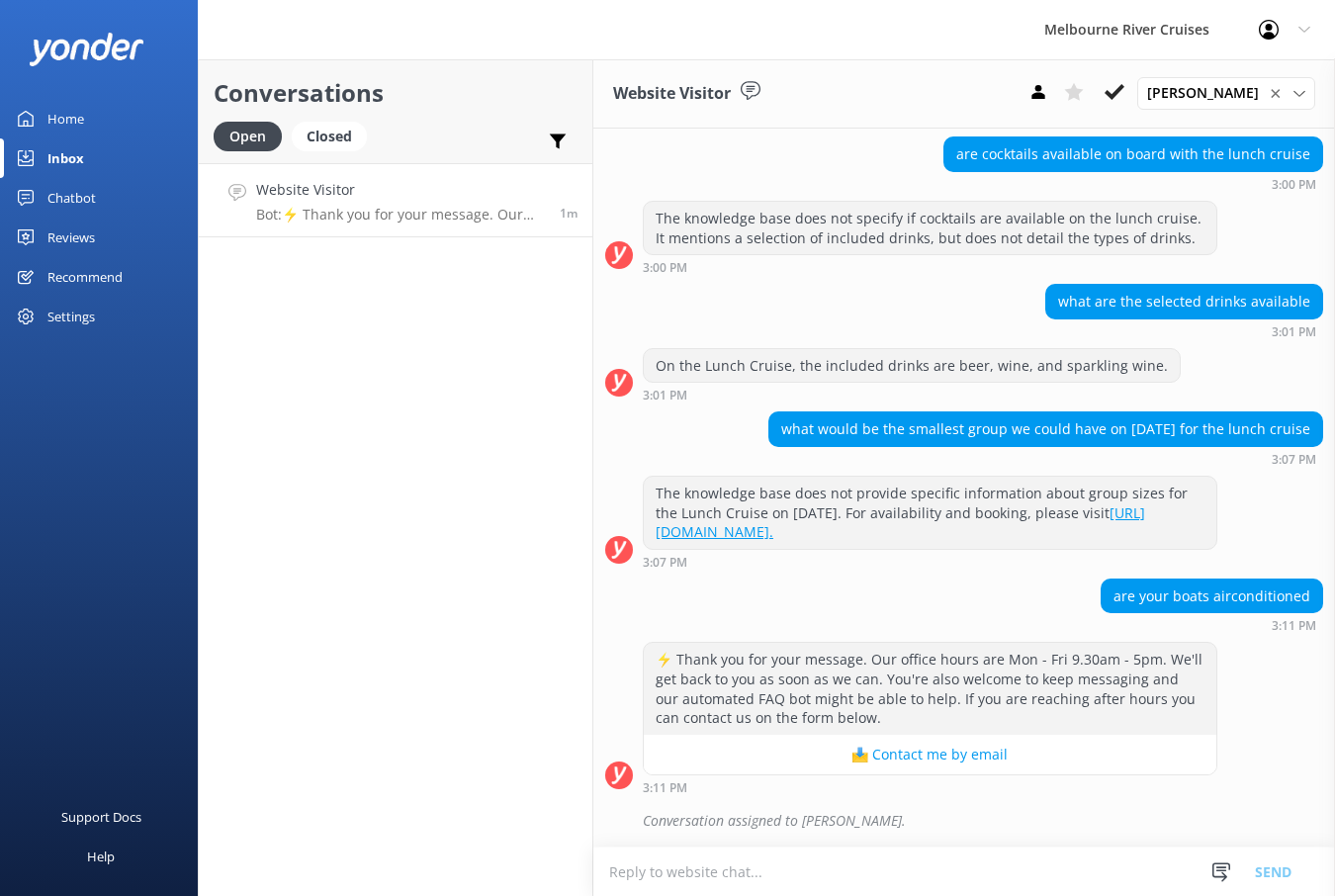 click at bounding box center (964, 871) 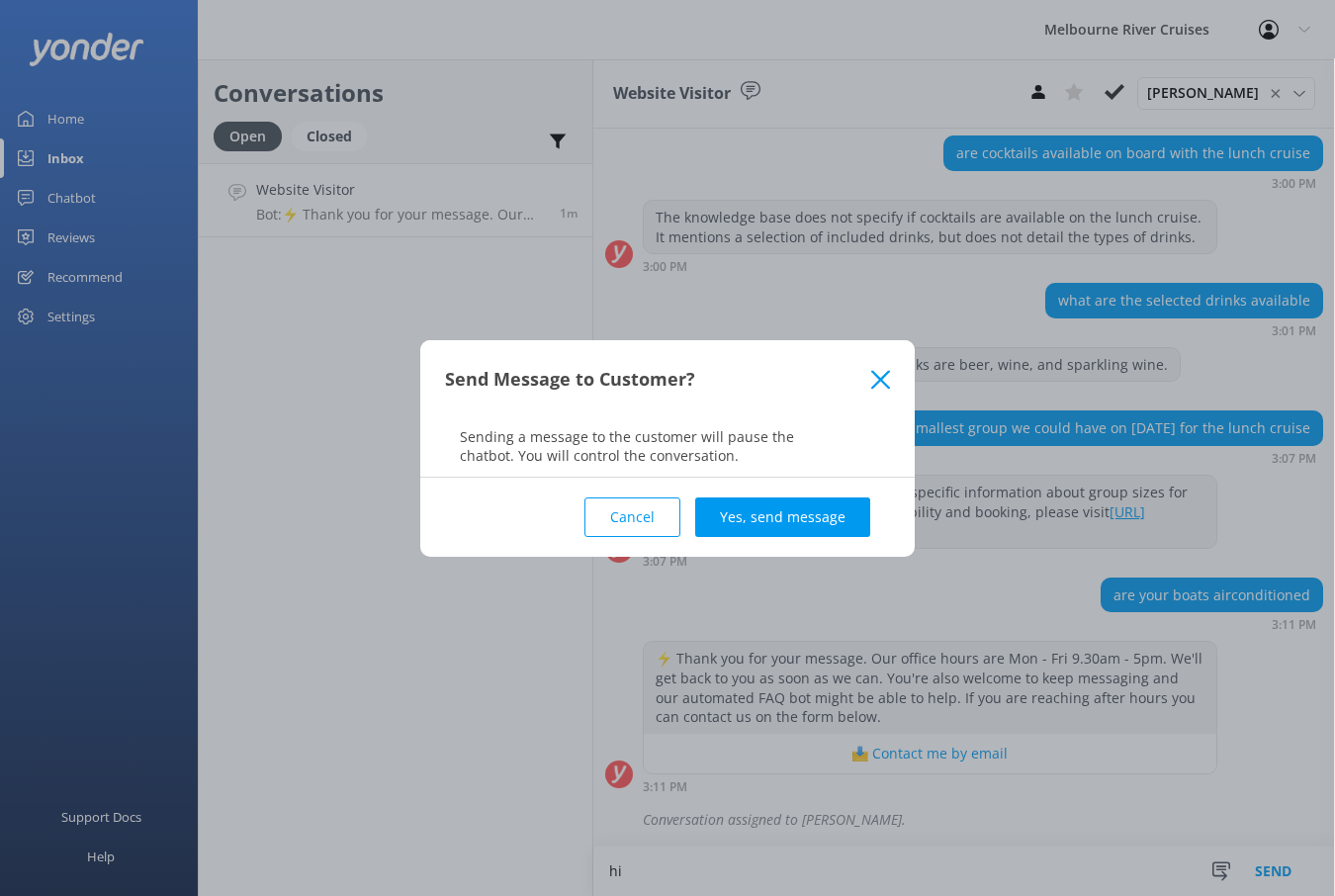 type on "hi" 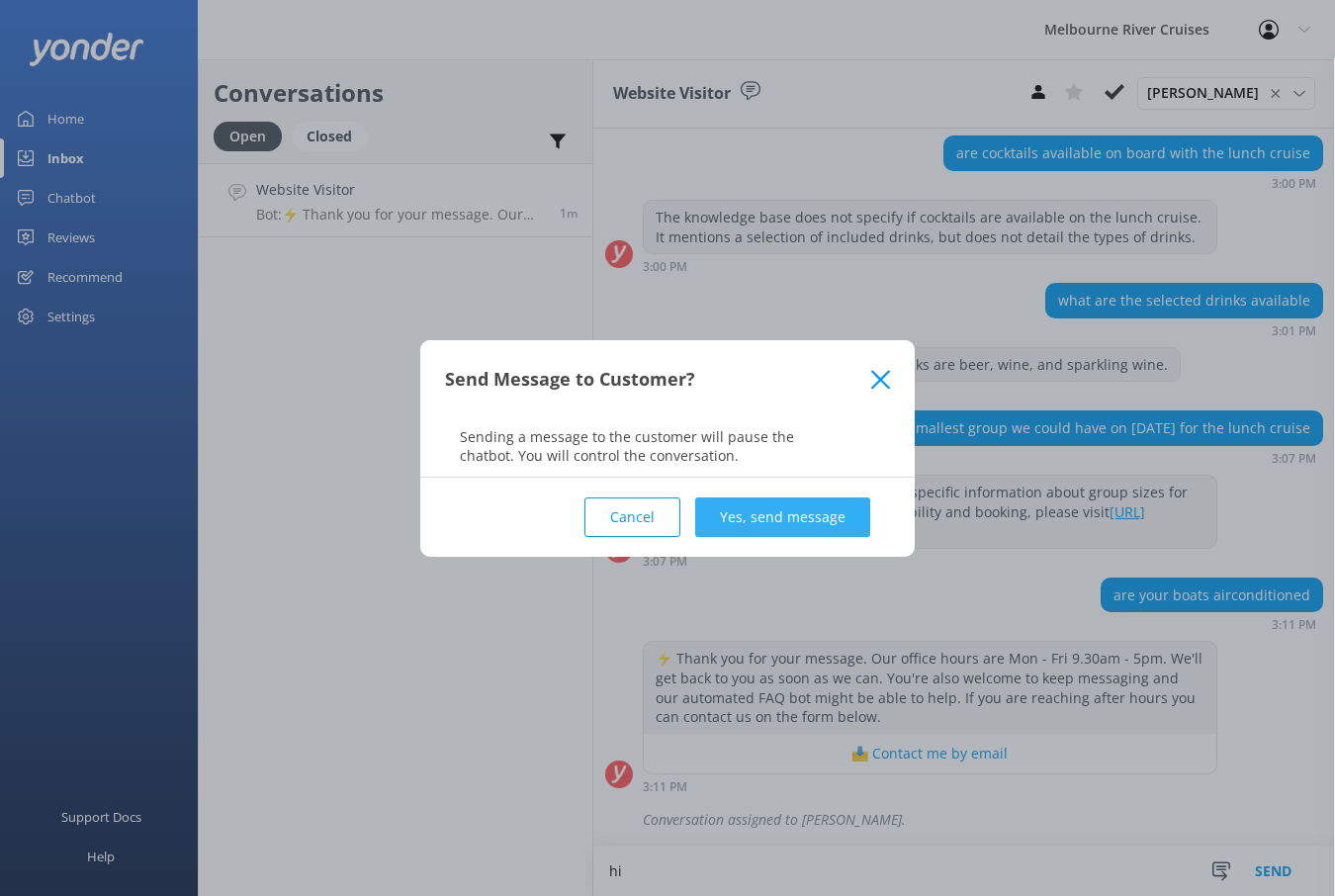 click on "Yes, send message" at bounding box center [782, 517] 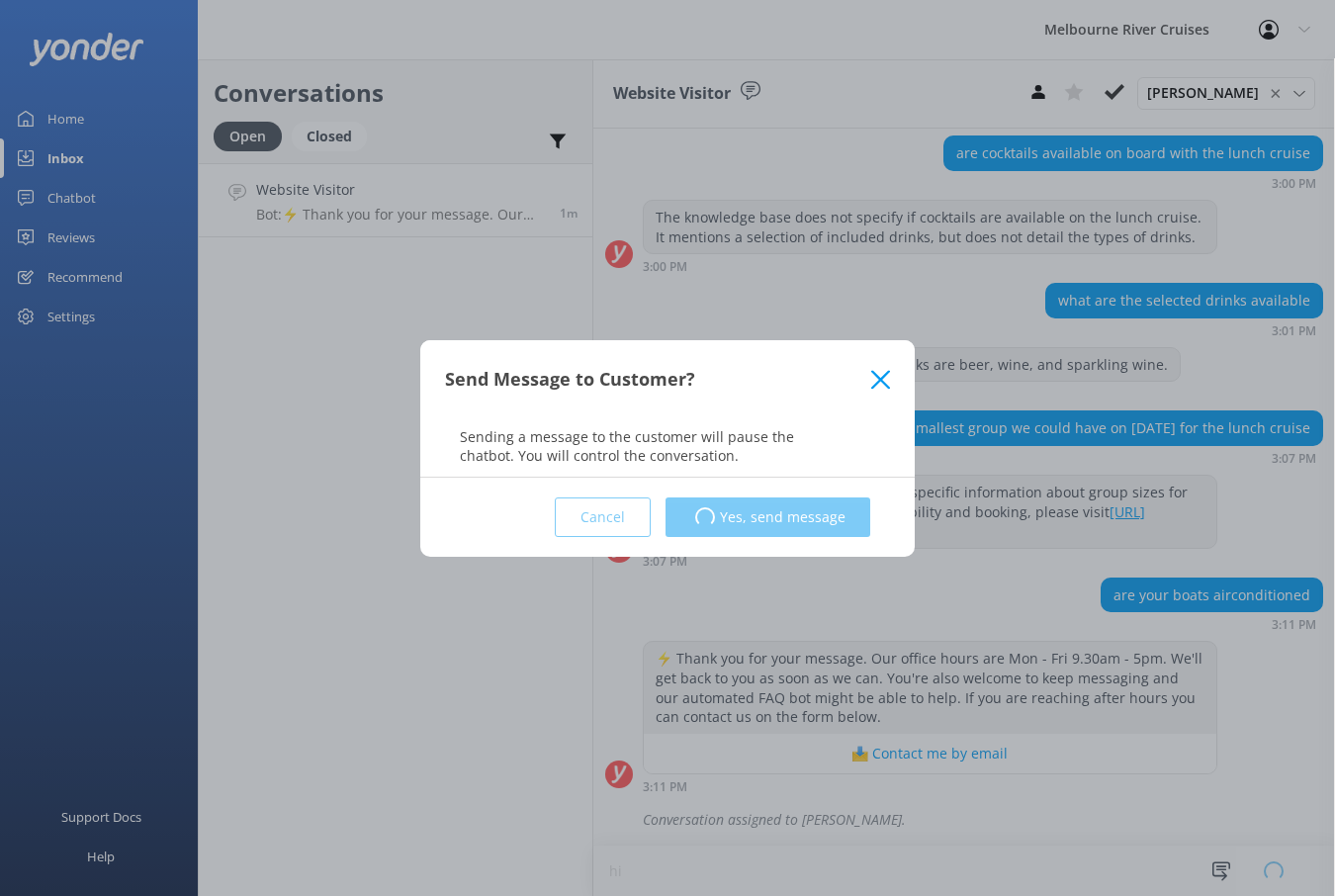 type 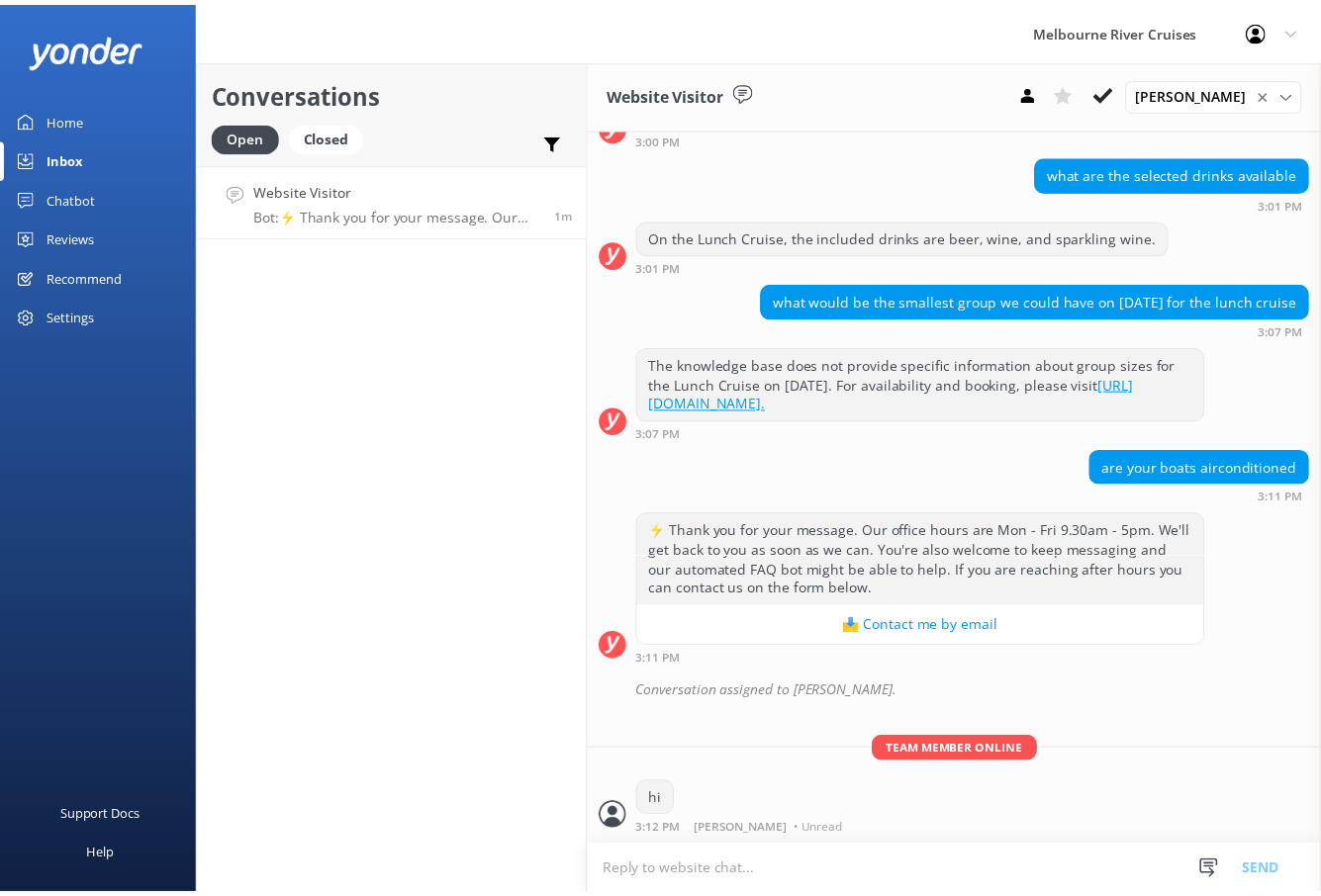 scroll, scrollTop: 1124, scrollLeft: 0, axis: vertical 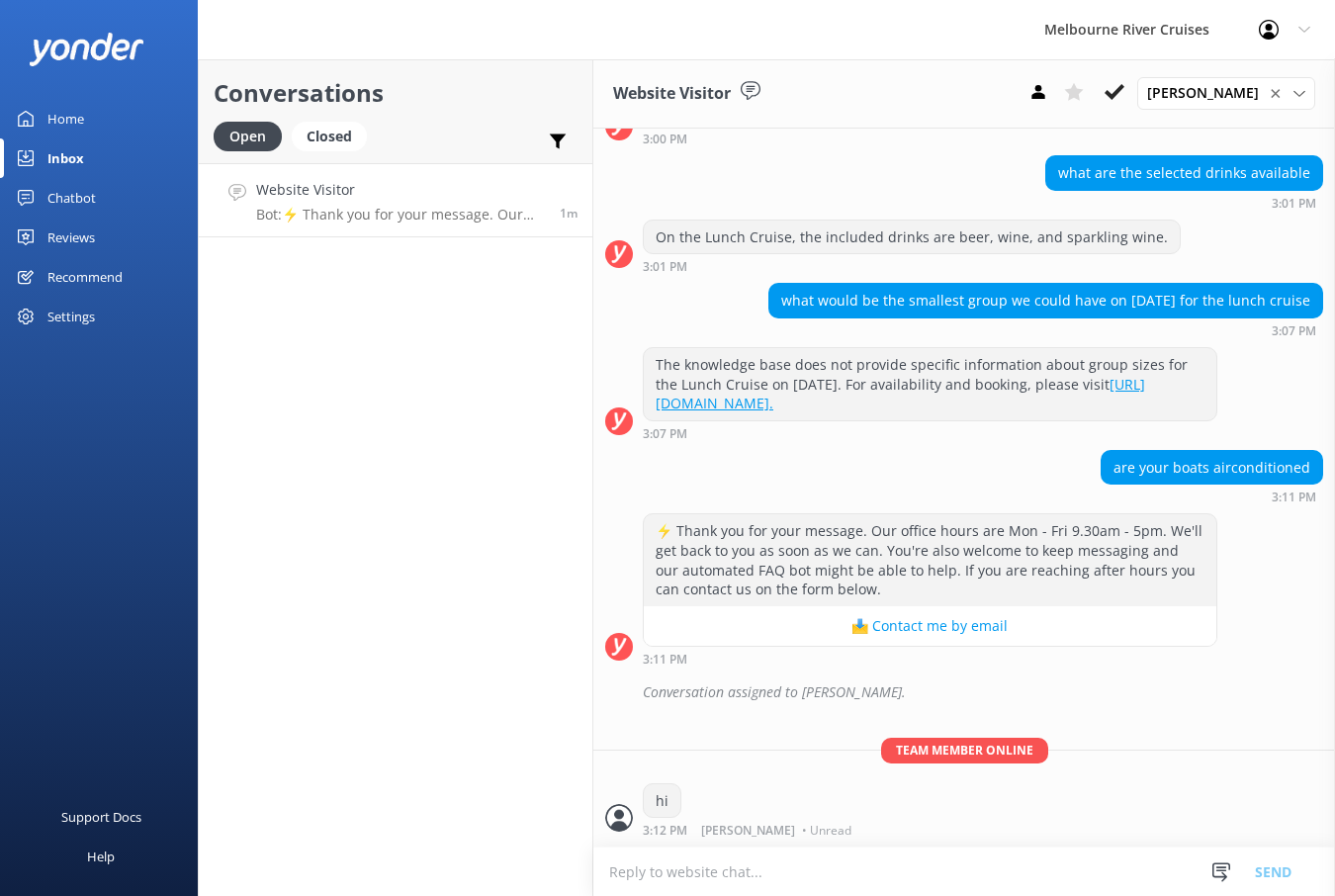 click on "Home" at bounding box center [65, 119] 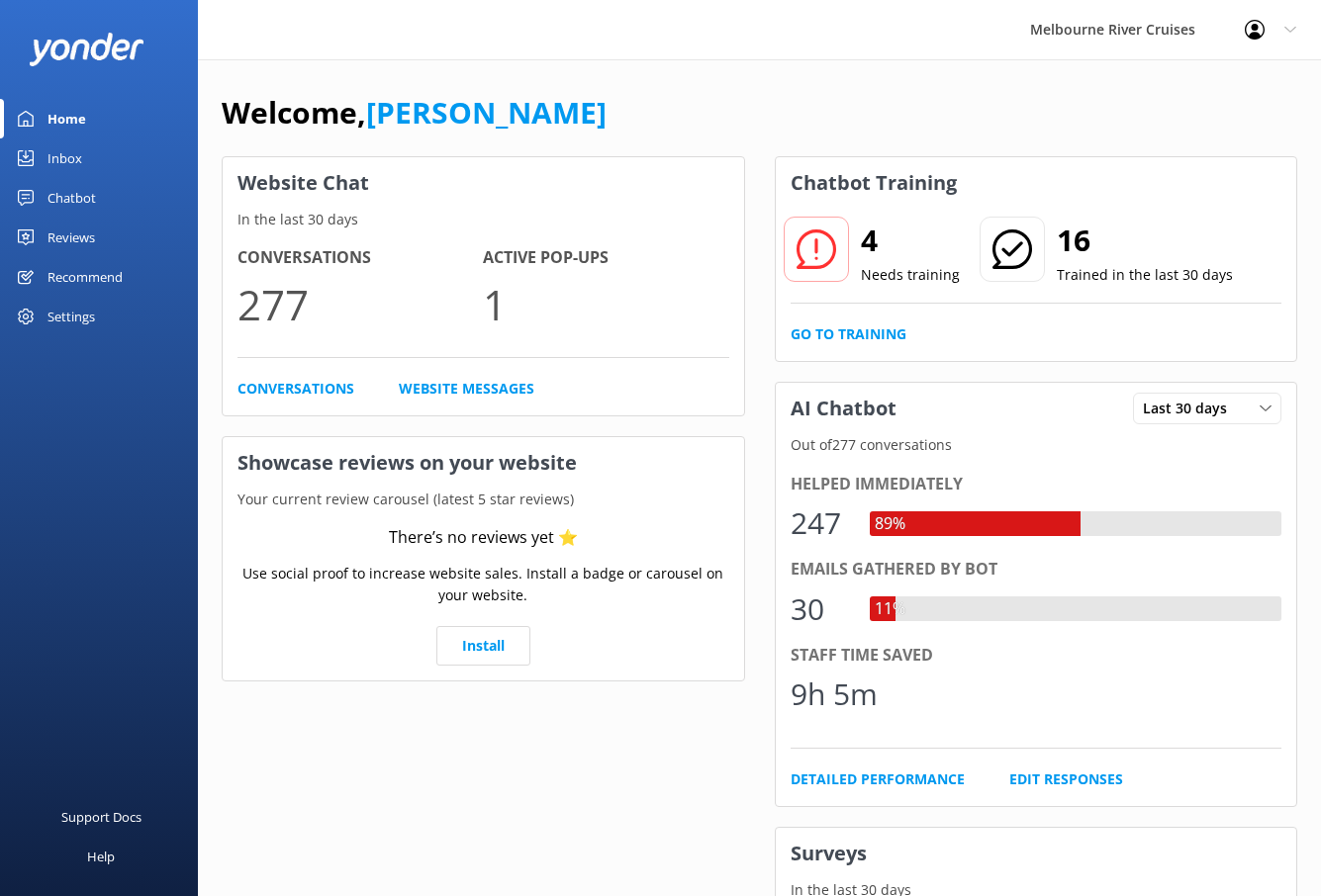 click on "Chatbot" at bounding box center (71, 198) 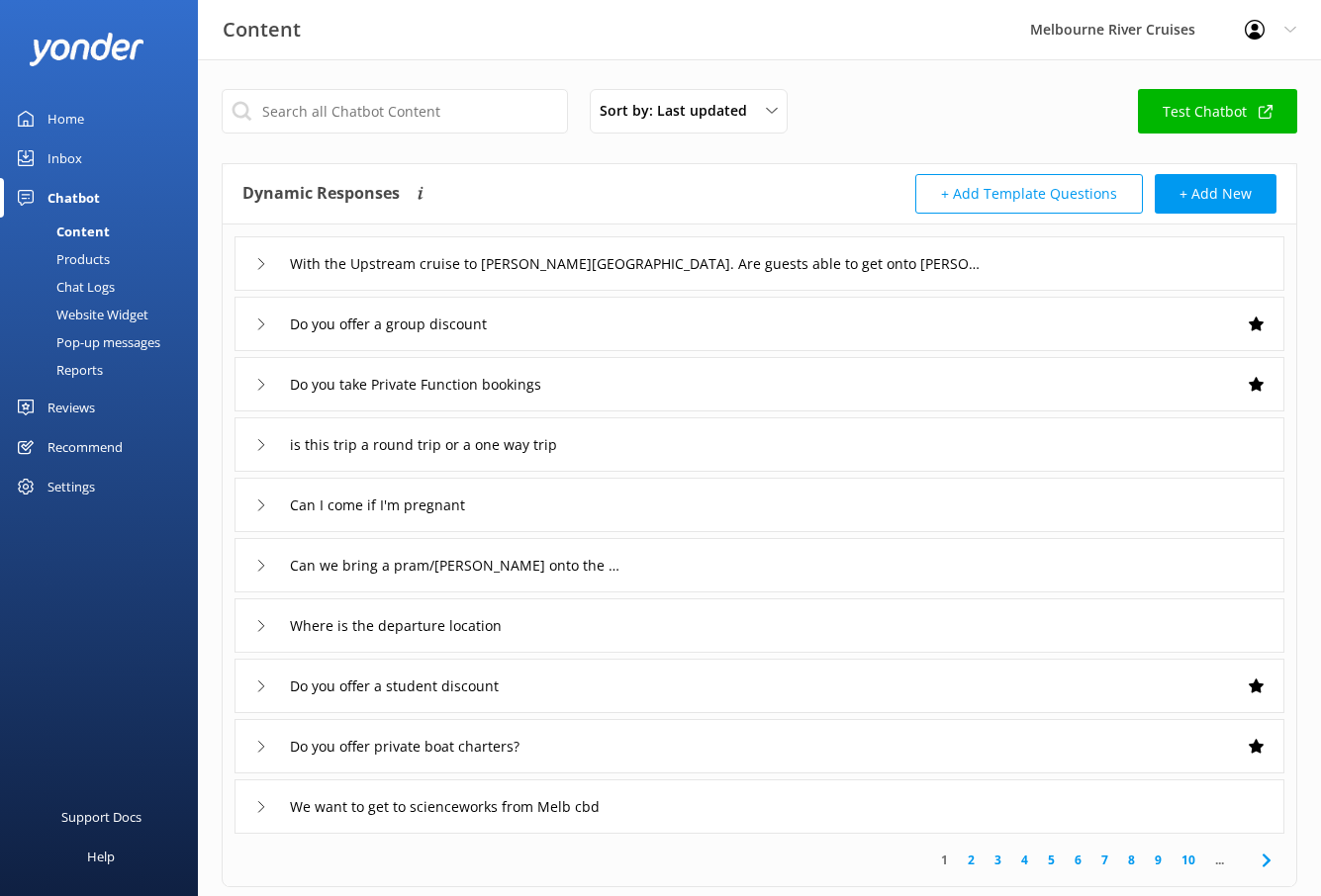 click on "Home" at bounding box center [99, 119] 